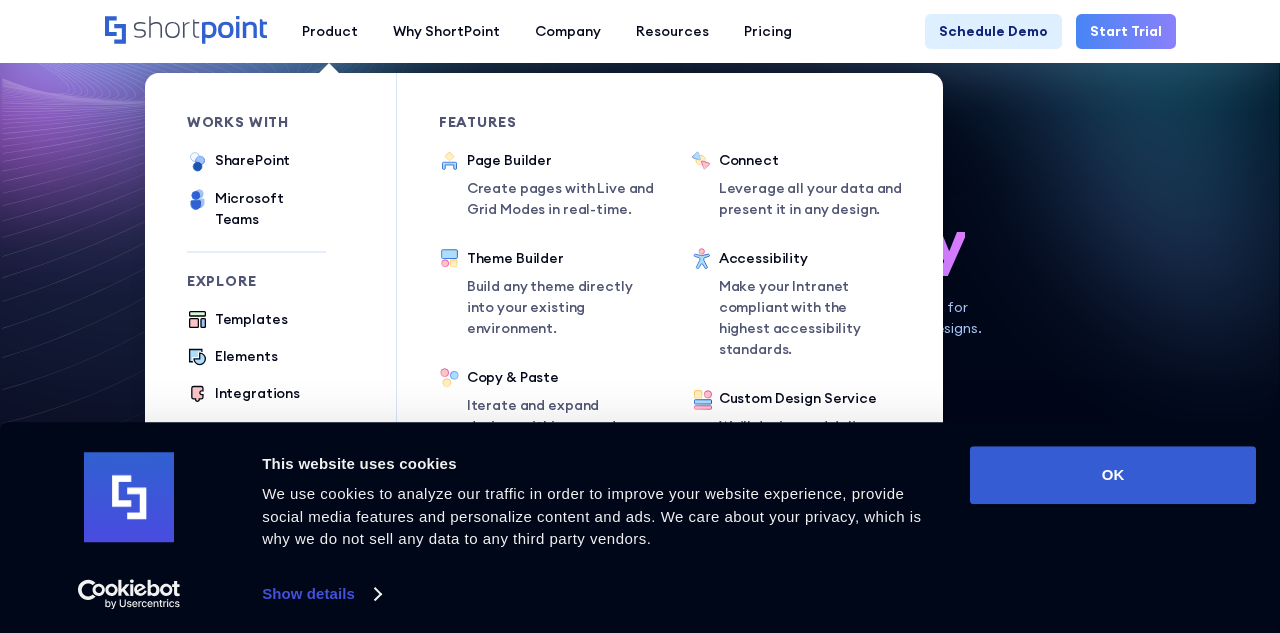scroll, scrollTop: 74, scrollLeft: 0, axis: vertical 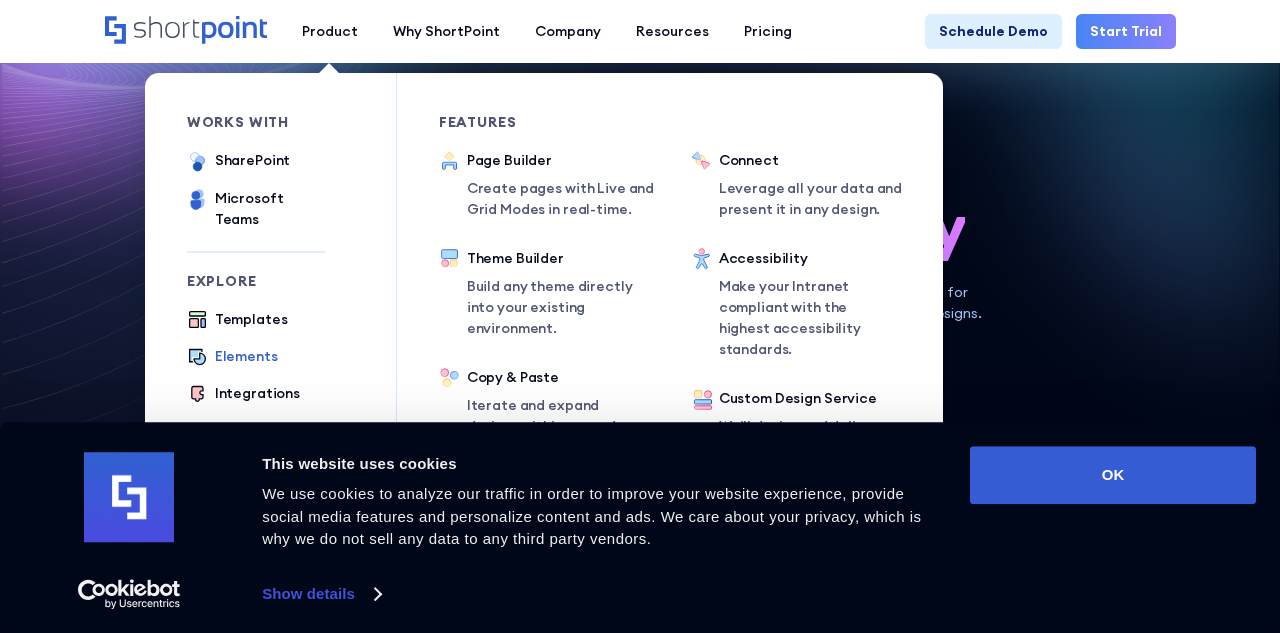 click on "Elements" at bounding box center (246, 356) 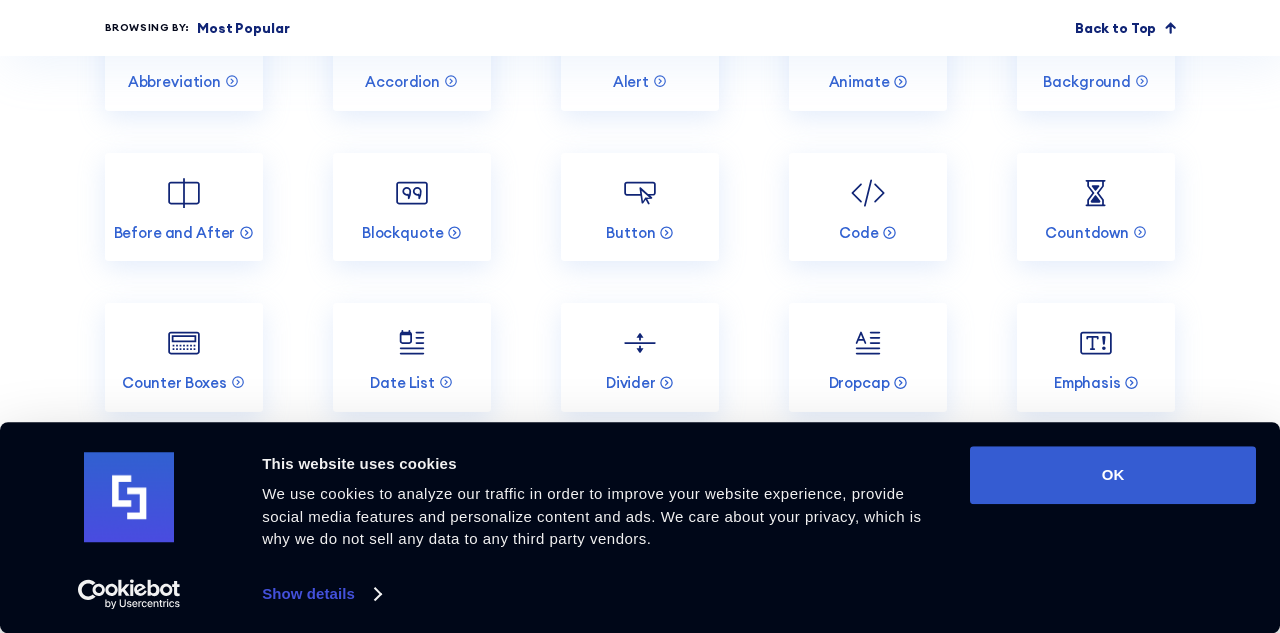 scroll, scrollTop: 1949, scrollLeft: 0, axis: vertical 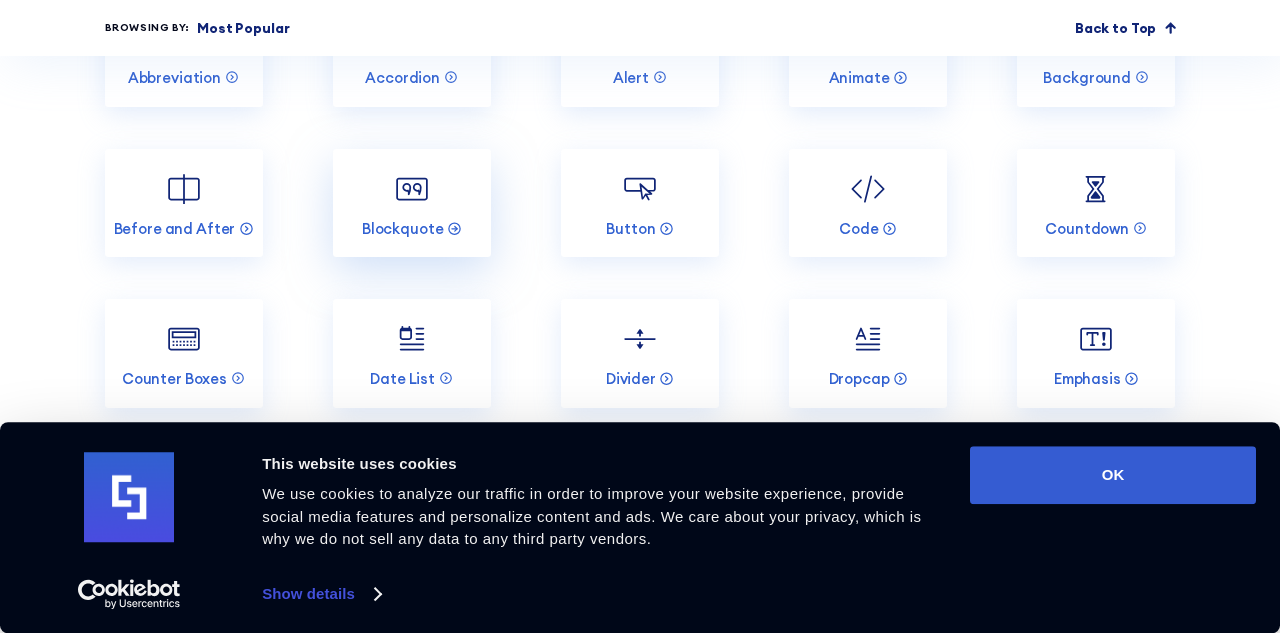 click at bounding box center [412, 189] 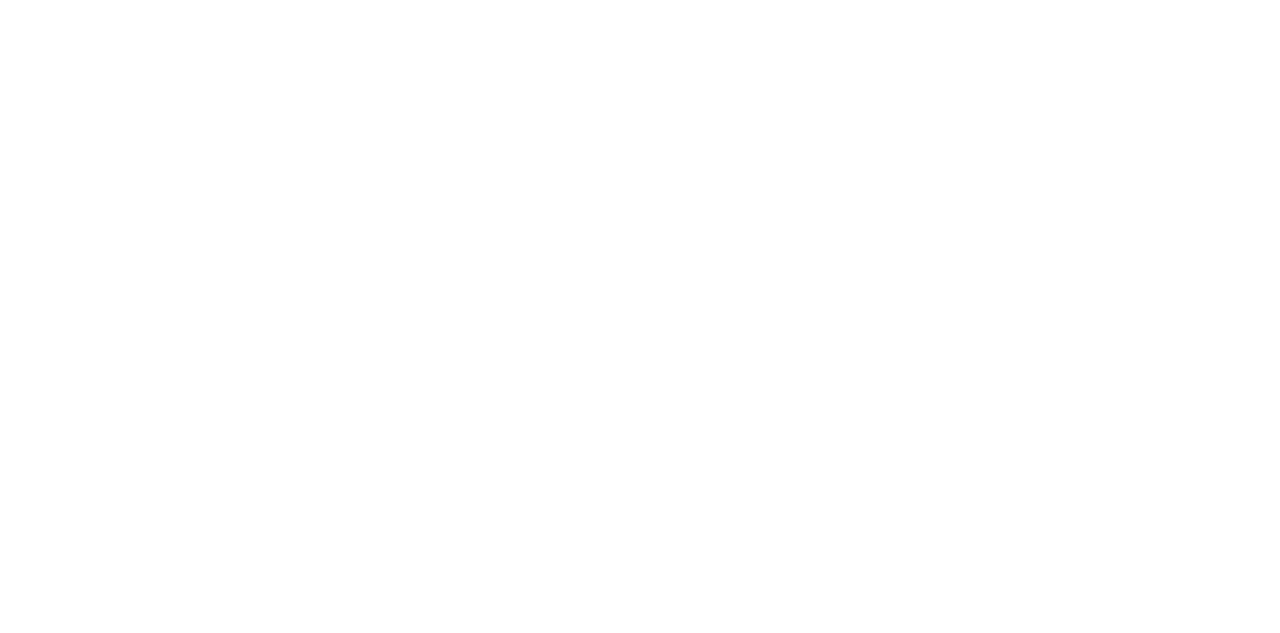 scroll, scrollTop: 0, scrollLeft: 0, axis: both 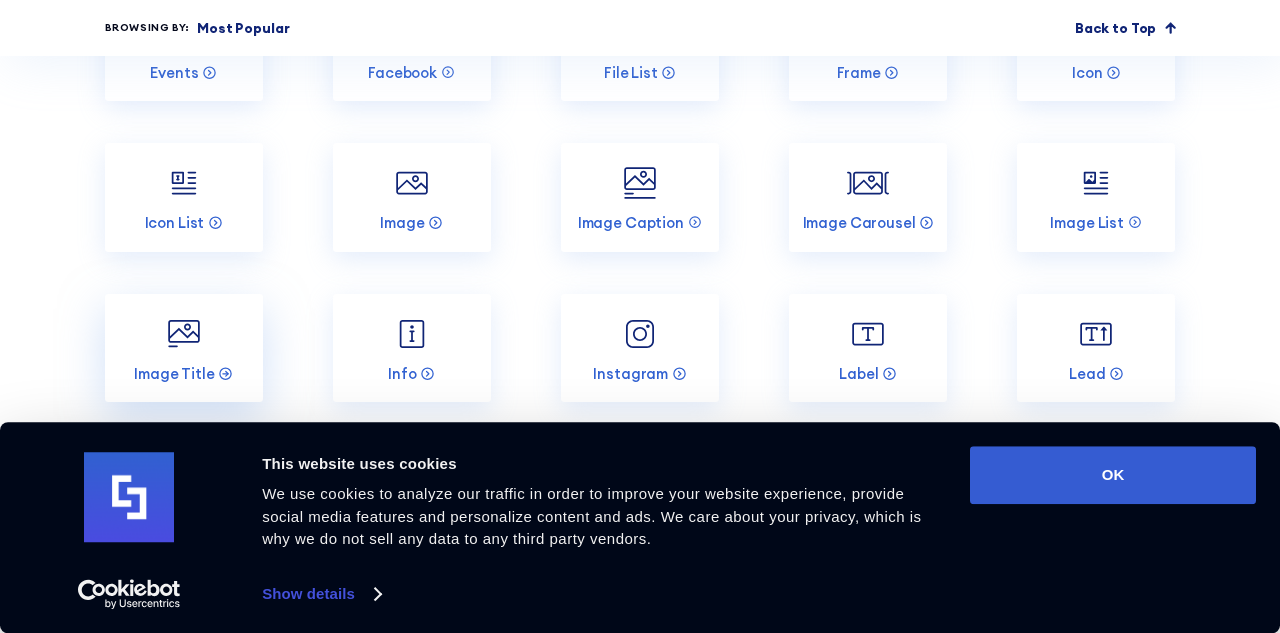 click at bounding box center [184, 334] 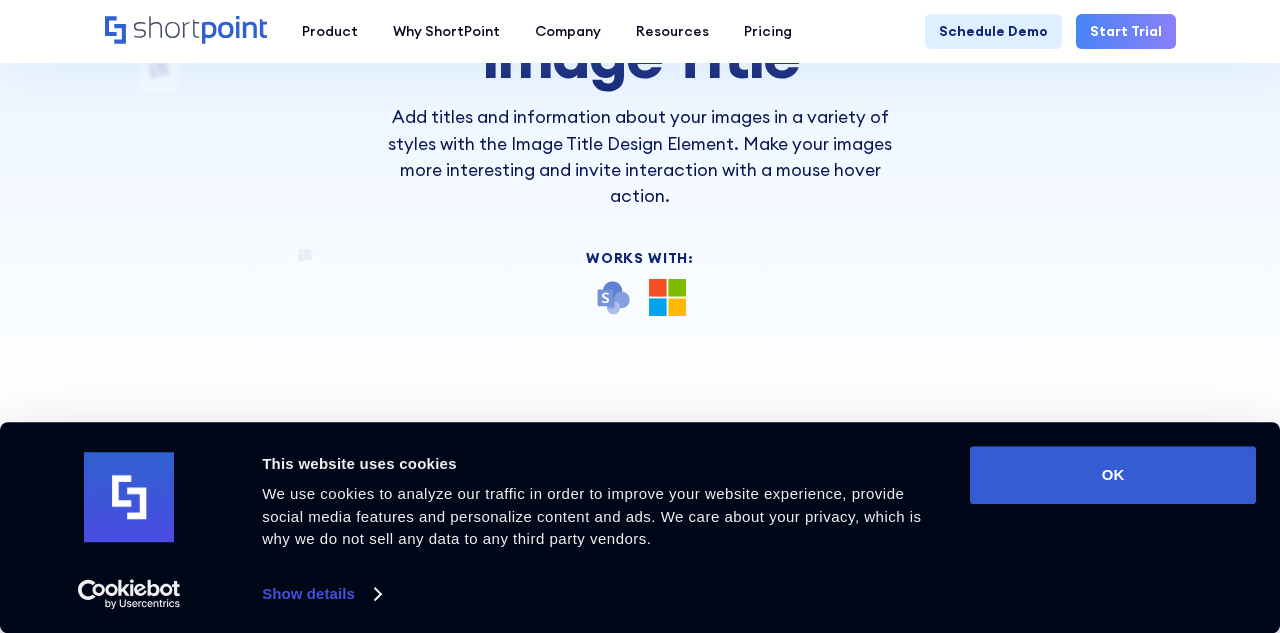 scroll, scrollTop: 189, scrollLeft: 0, axis: vertical 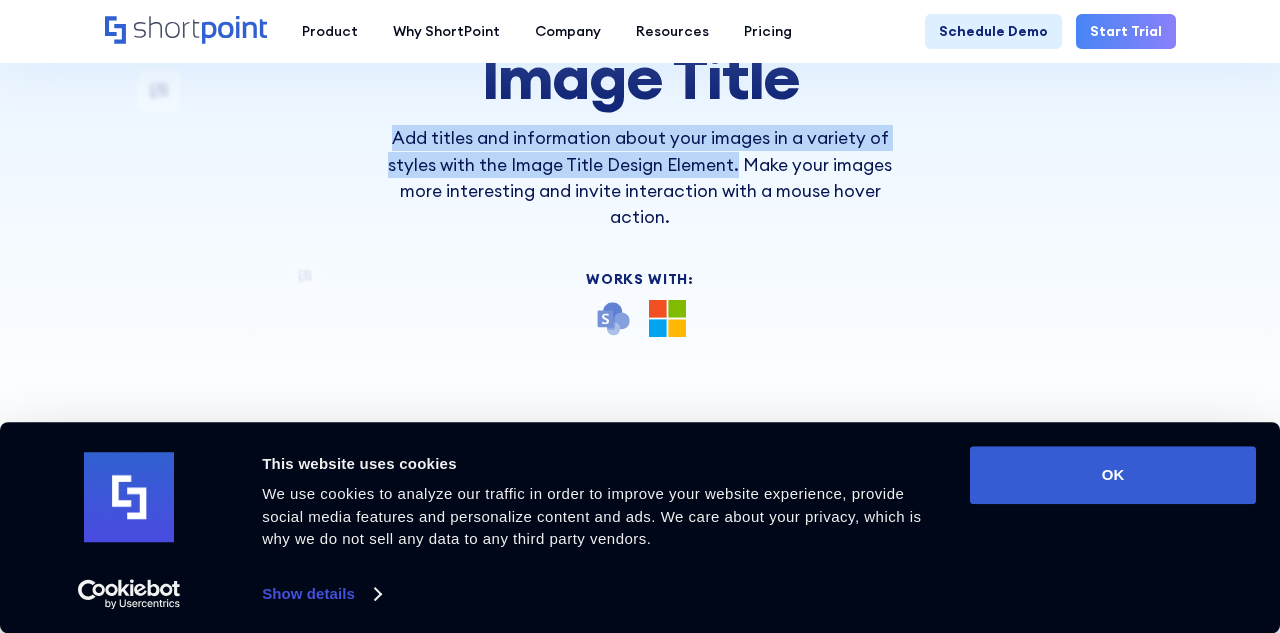 drag, startPoint x: 736, startPoint y: 162, endPoint x: 373, endPoint y: 142, distance: 363.55054 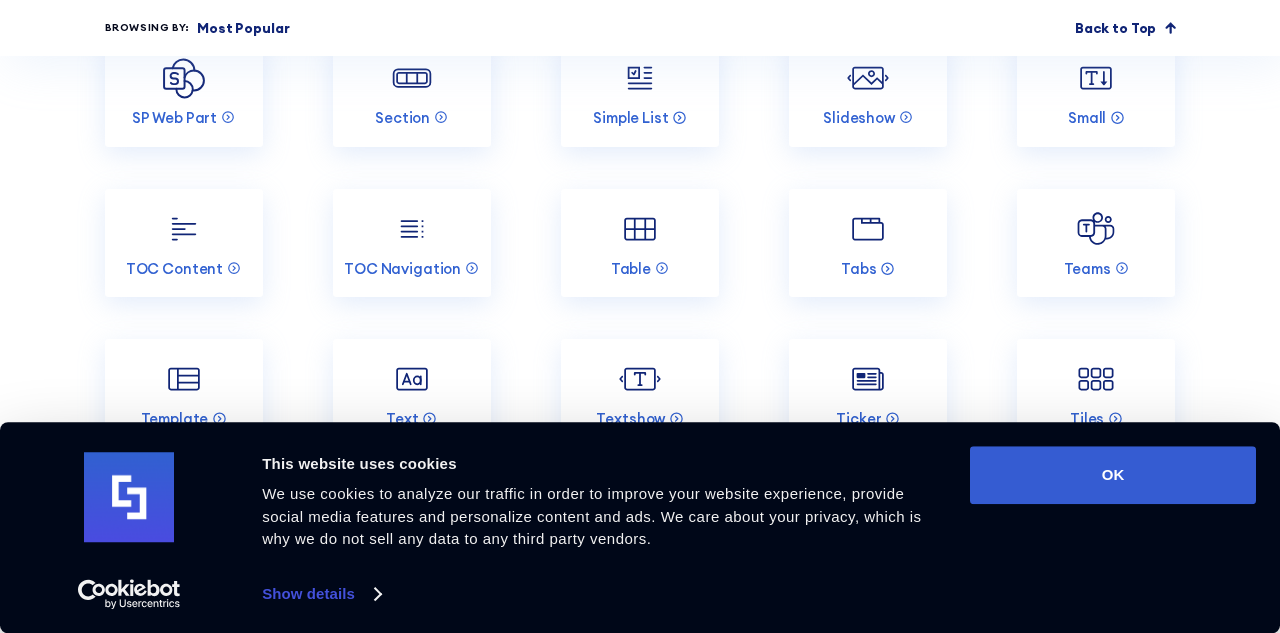 scroll, scrollTop: 3120, scrollLeft: 0, axis: vertical 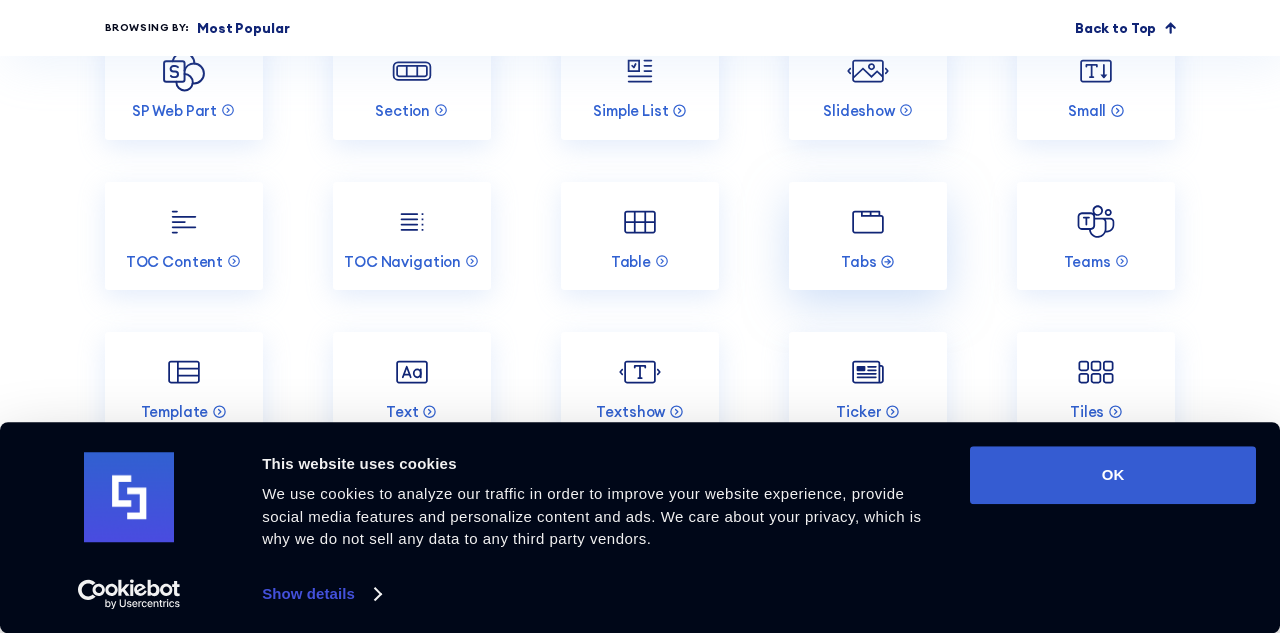 click on "Tabs" at bounding box center (868, 236) 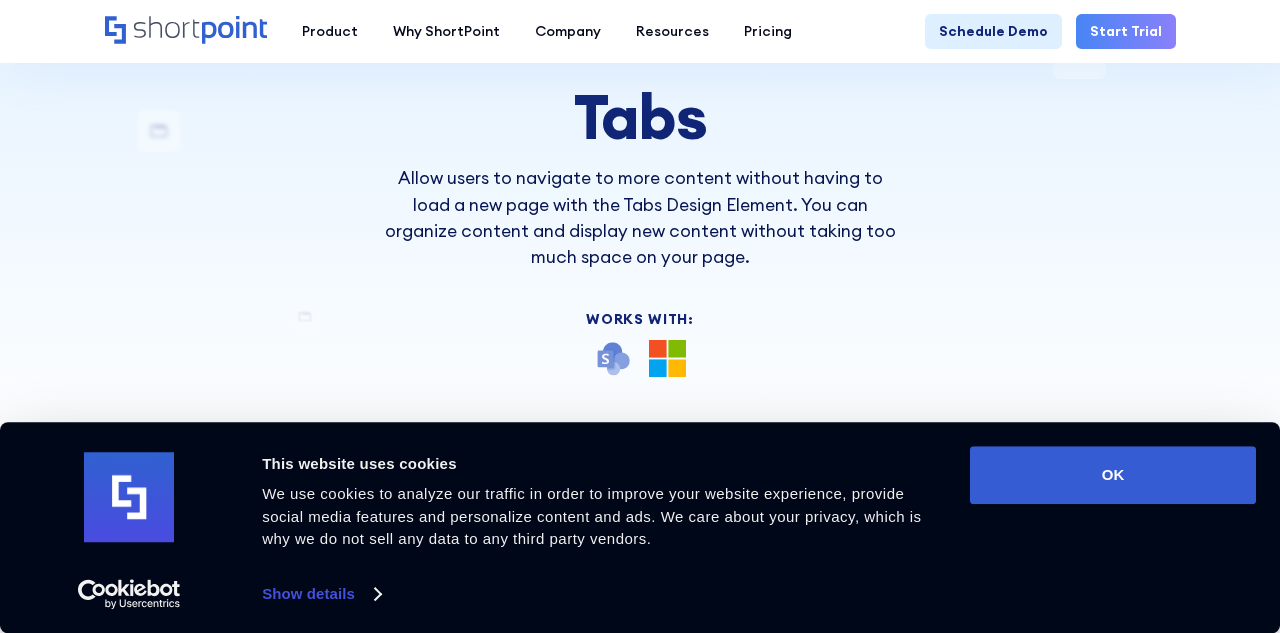 scroll, scrollTop: 167, scrollLeft: 0, axis: vertical 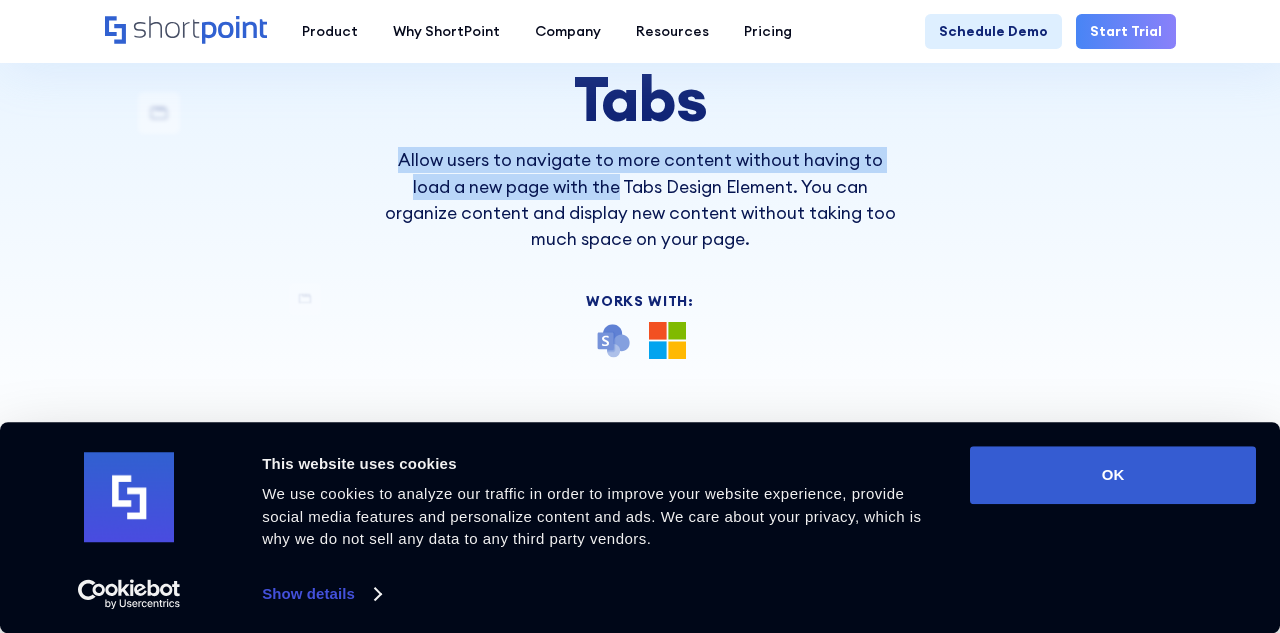 drag, startPoint x: 560, startPoint y: 188, endPoint x: 369, endPoint y: 163, distance: 192.62918 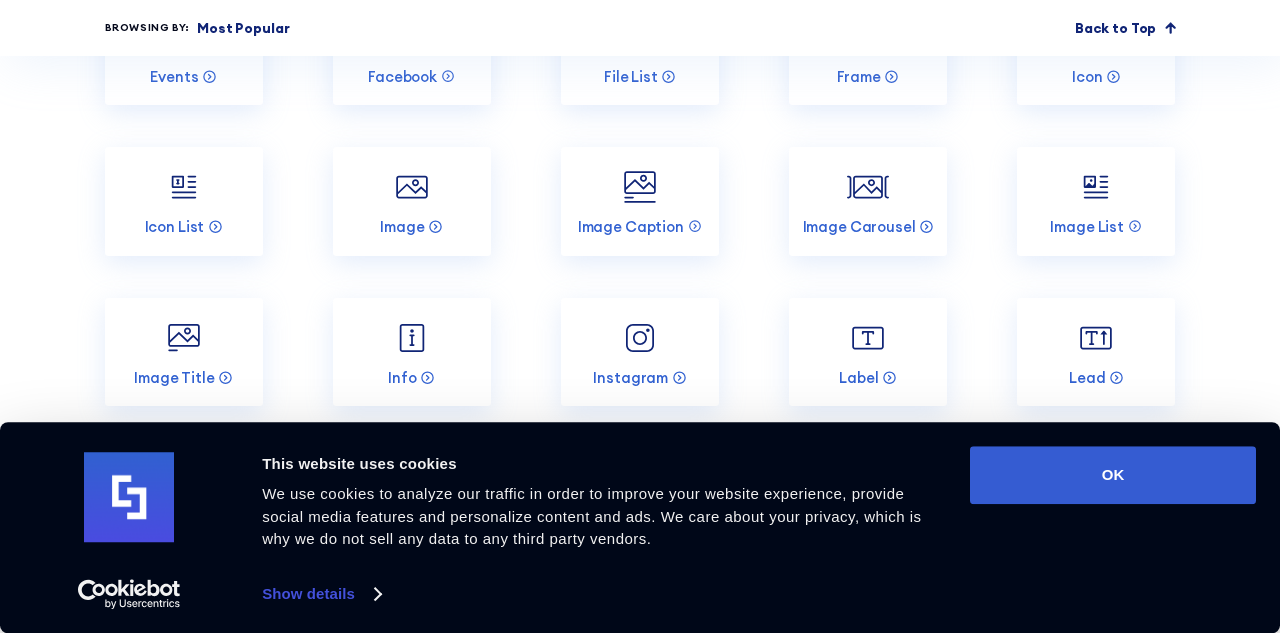 scroll, scrollTop: 2407, scrollLeft: 0, axis: vertical 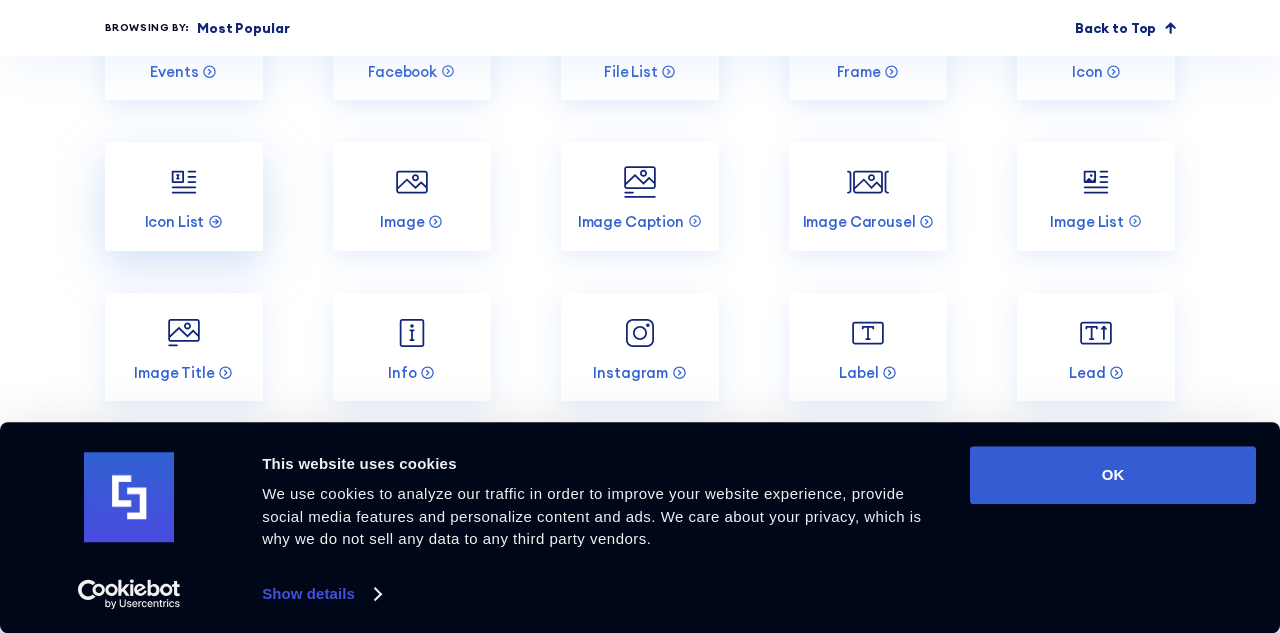 click on "Icon List" at bounding box center (184, 196) 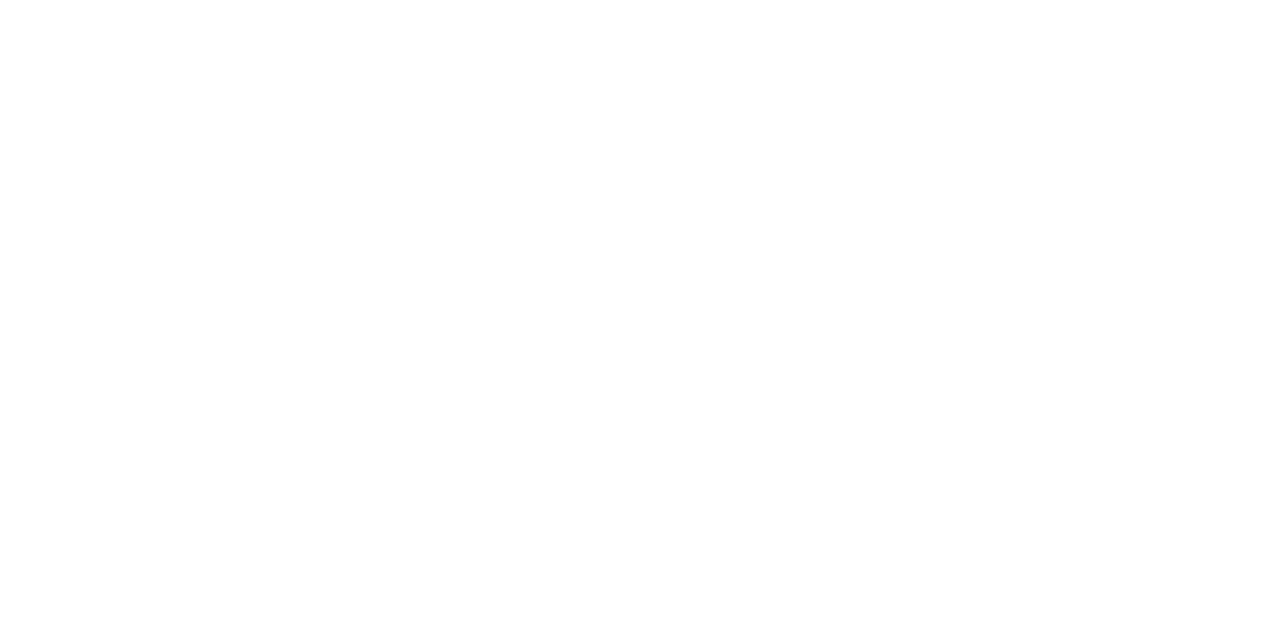 scroll, scrollTop: 0, scrollLeft: 0, axis: both 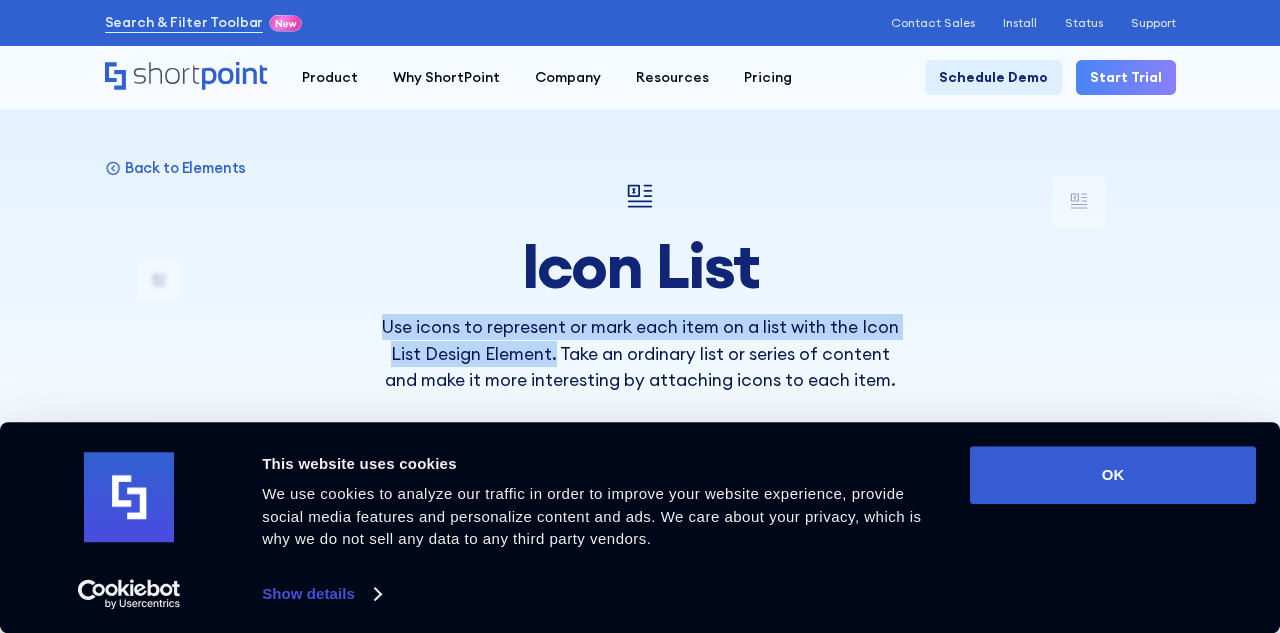 drag, startPoint x: 380, startPoint y: 323, endPoint x: 555, endPoint y: 353, distance: 177.55281 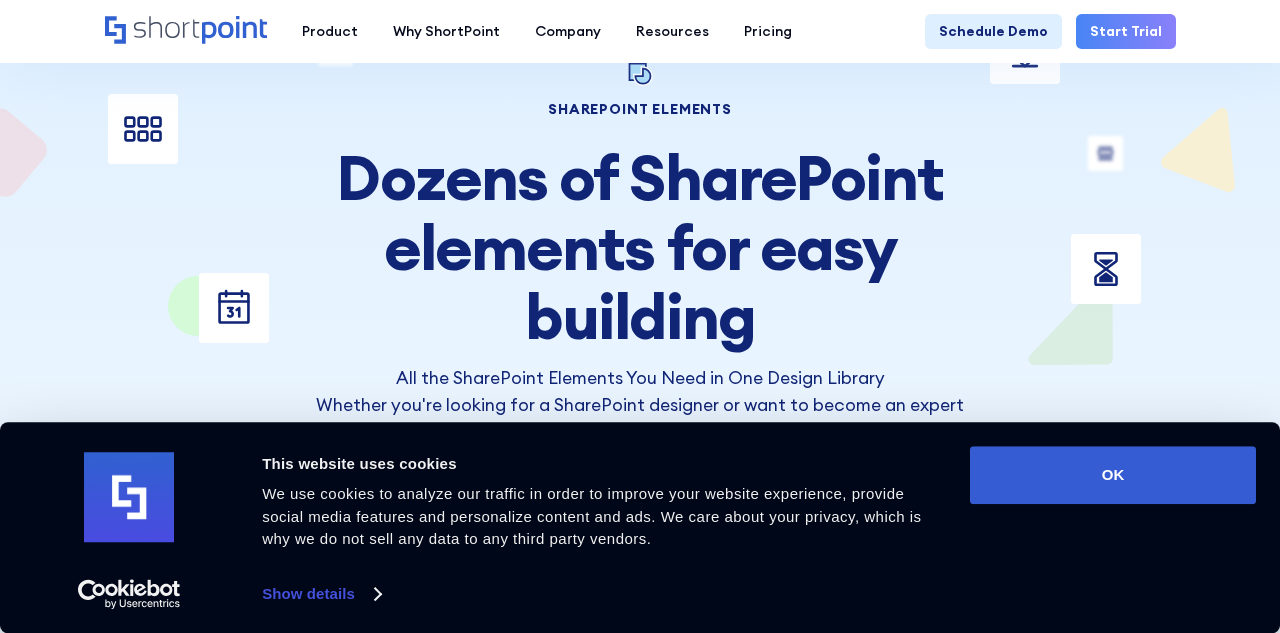 scroll, scrollTop: 179, scrollLeft: 0, axis: vertical 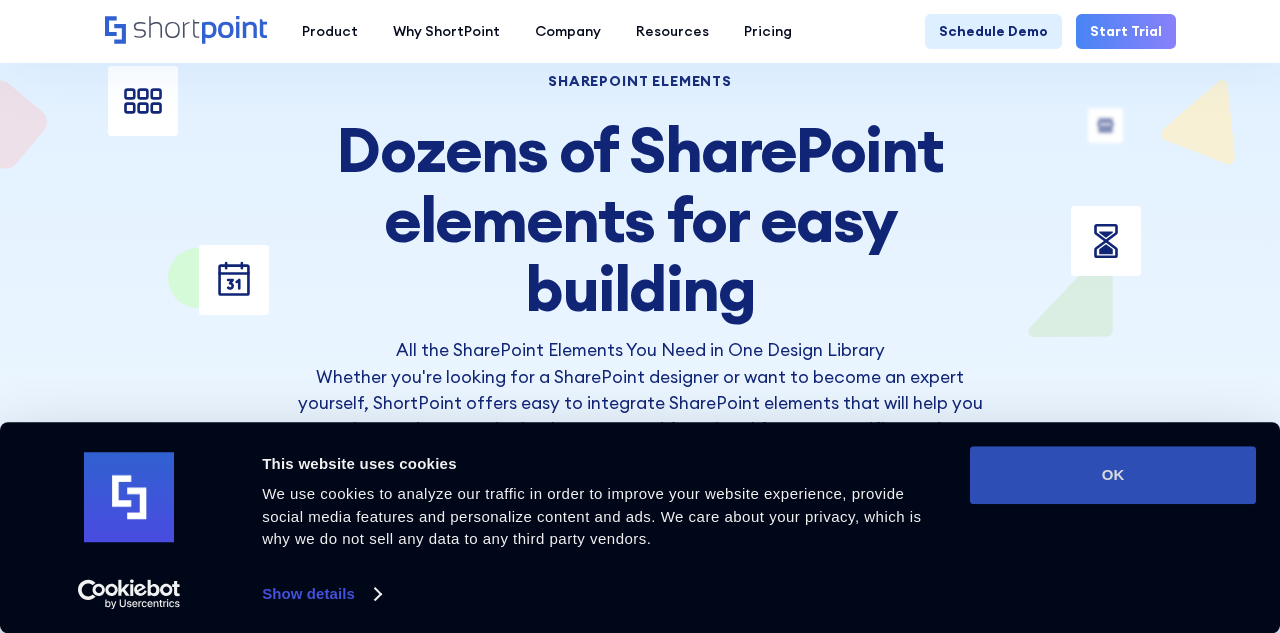 click on "OK" at bounding box center (1113, 475) 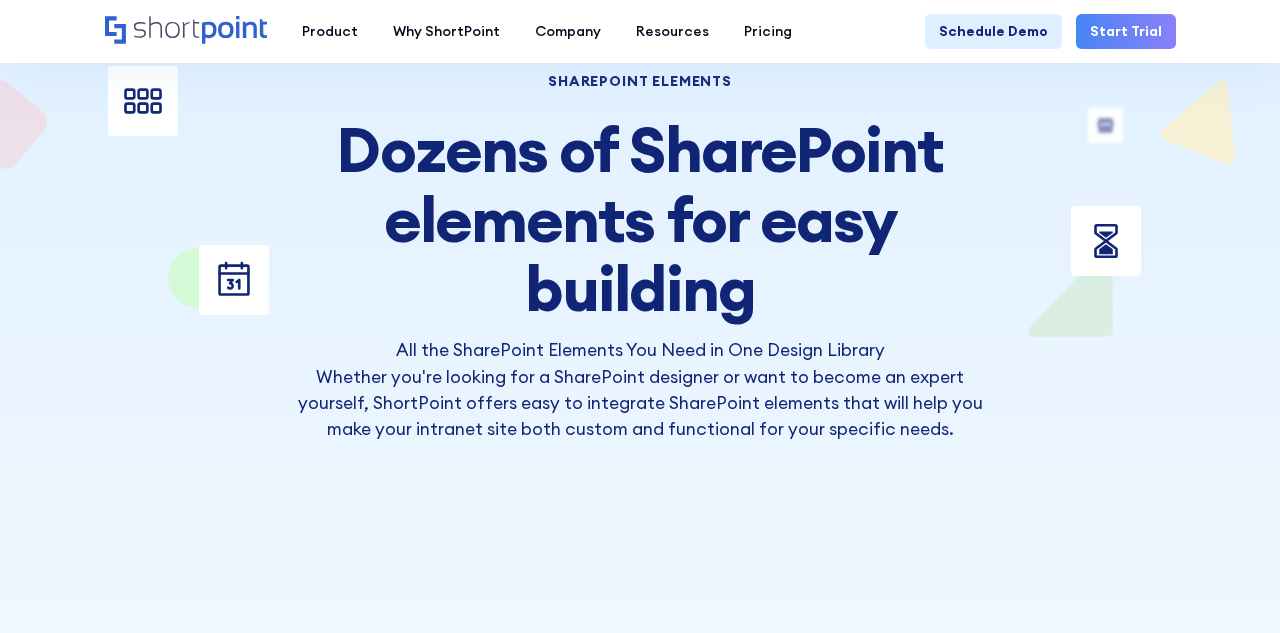 scroll, scrollTop: 0, scrollLeft: 0, axis: both 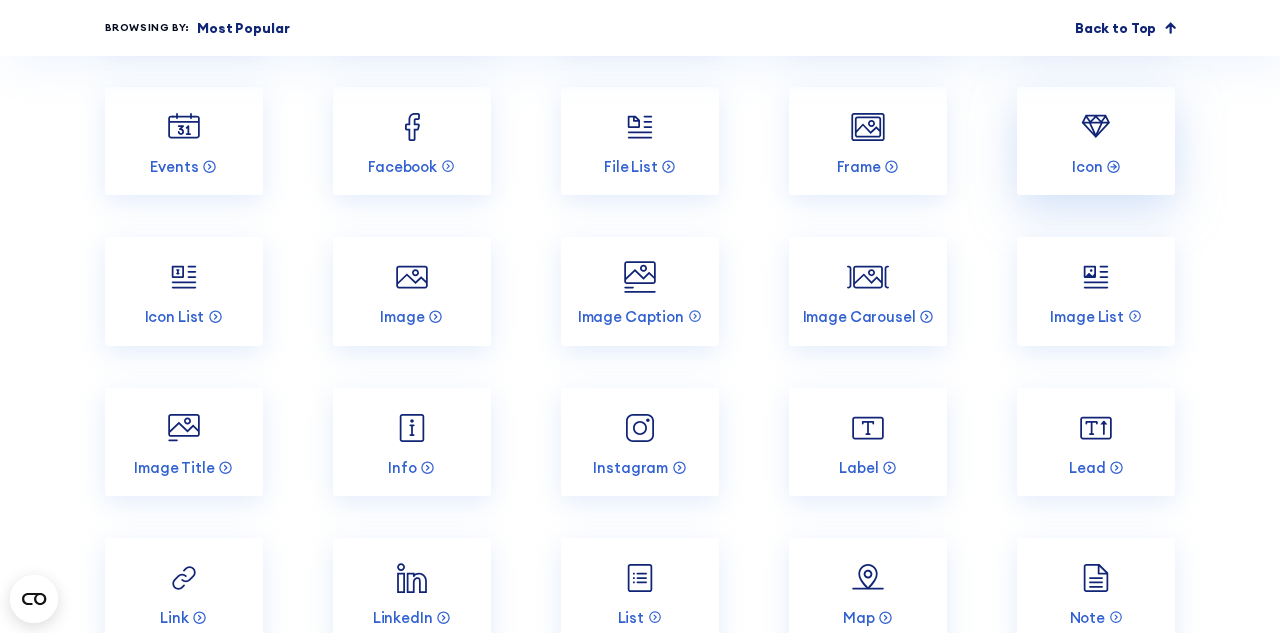 click on "Icon" at bounding box center [1096, 141] 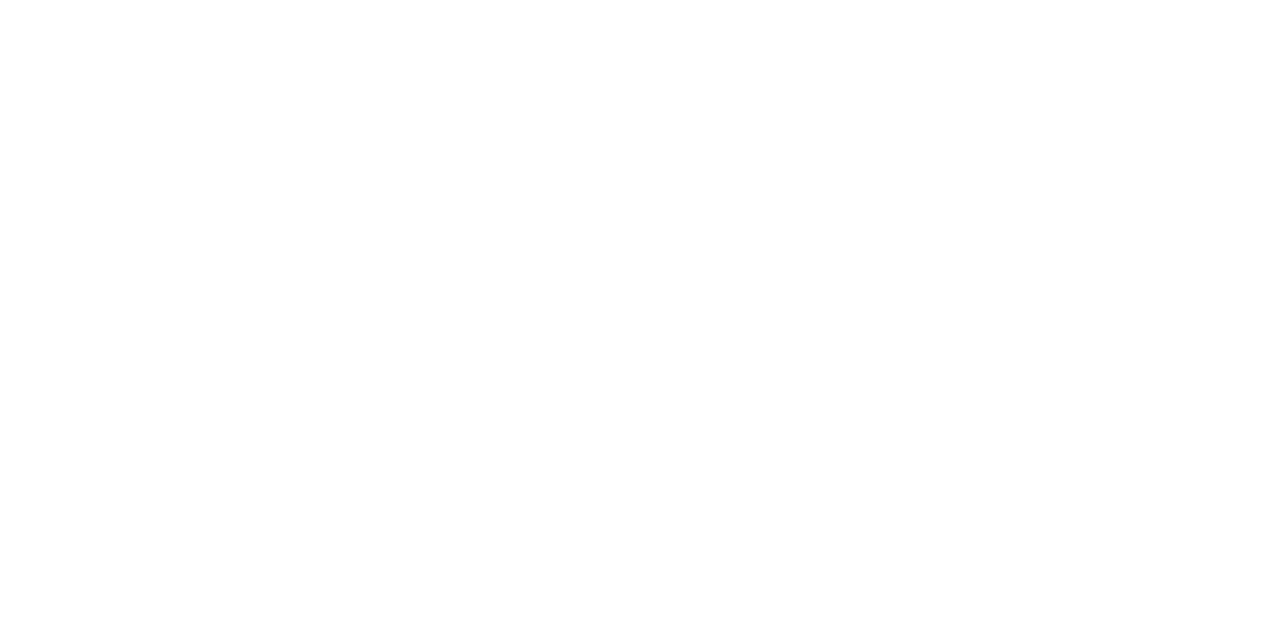 scroll, scrollTop: 0, scrollLeft: 0, axis: both 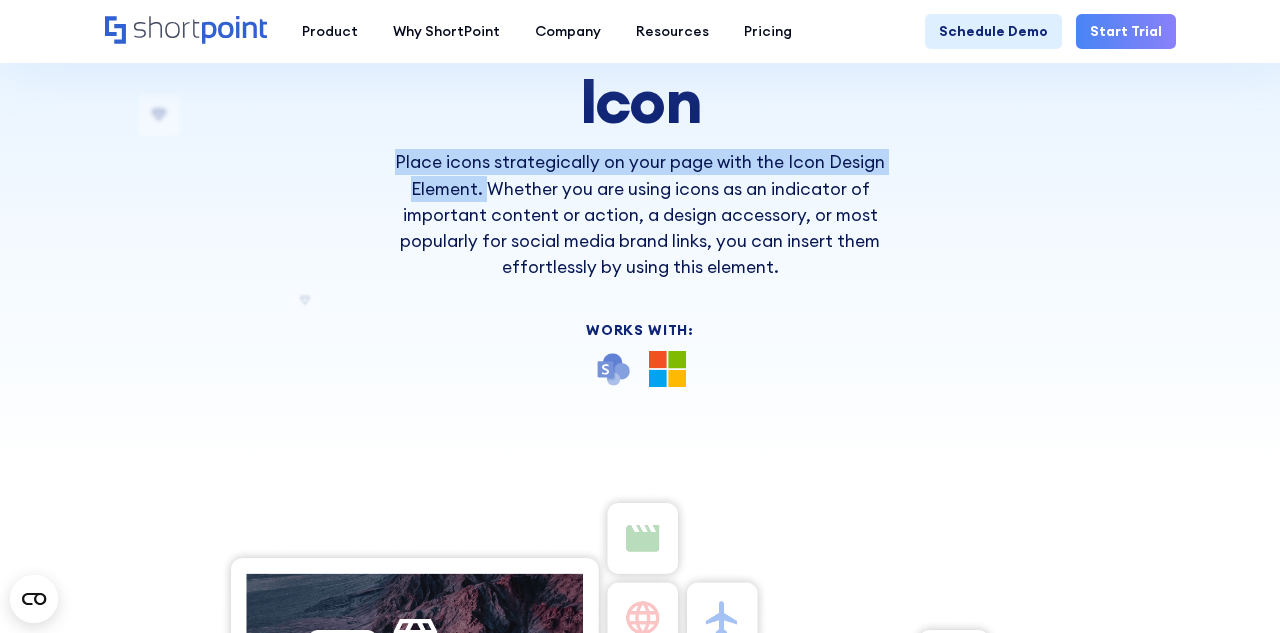 drag, startPoint x: 396, startPoint y: 158, endPoint x: 491, endPoint y: 179, distance: 97.29337 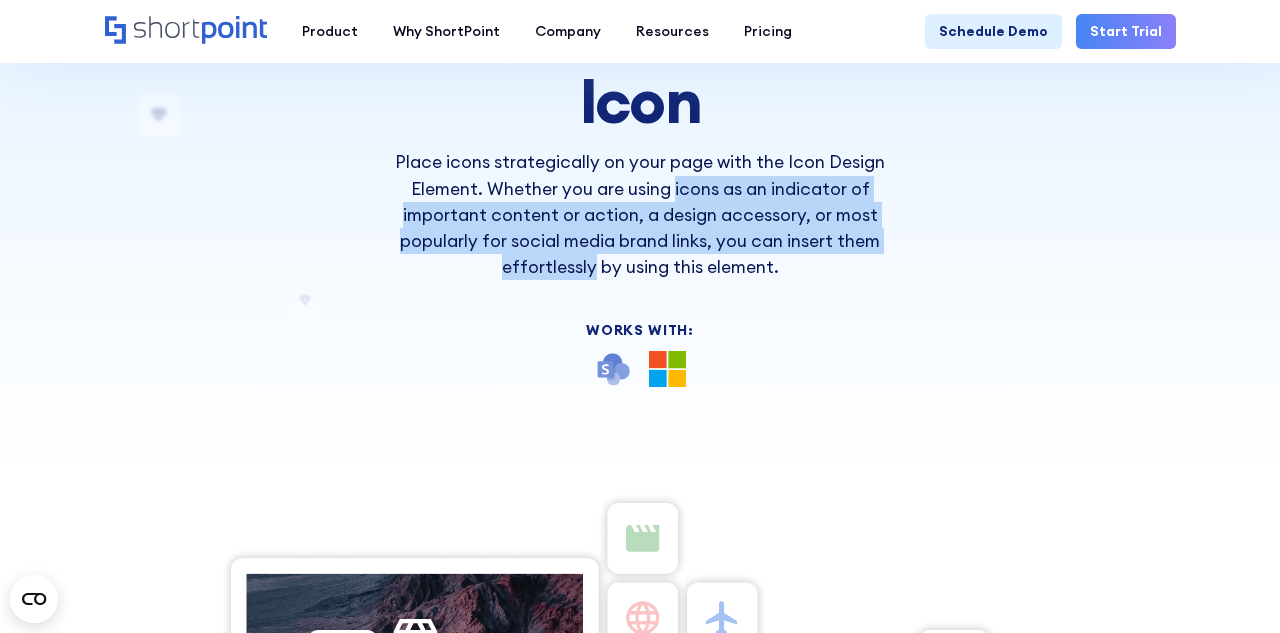 drag, startPoint x: 675, startPoint y: 188, endPoint x: 594, endPoint y: 263, distance: 110.39022 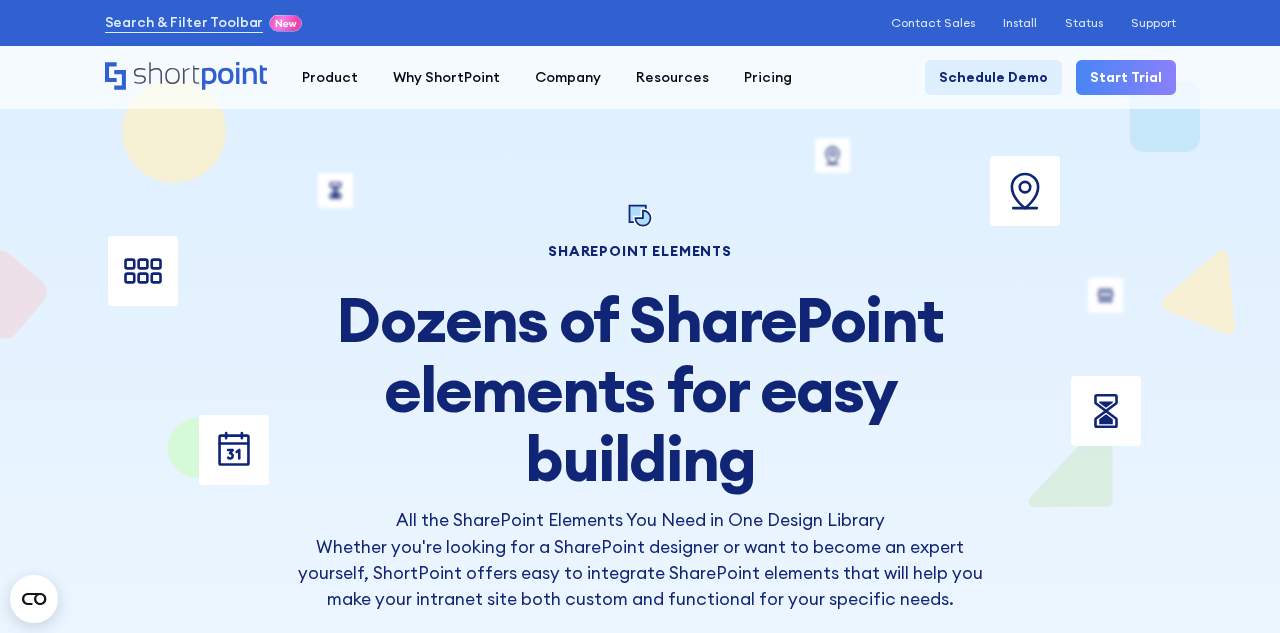 scroll, scrollTop: 17, scrollLeft: 0, axis: vertical 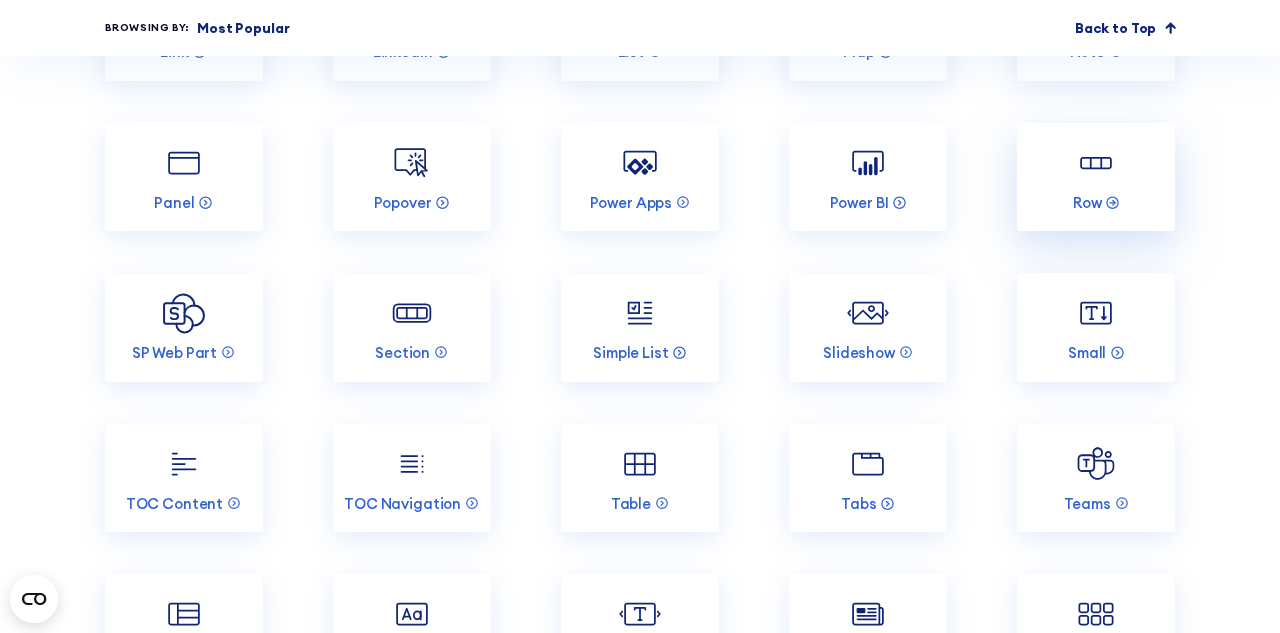 click on "Row" at bounding box center (1096, 177) 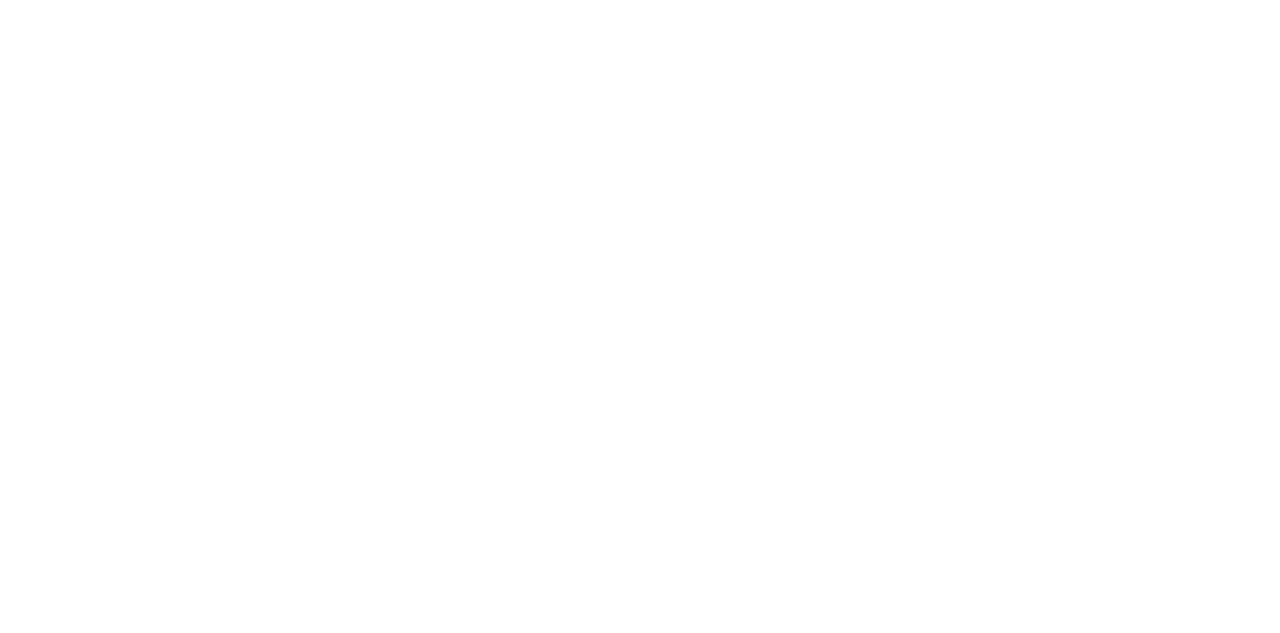 scroll, scrollTop: 0, scrollLeft: 0, axis: both 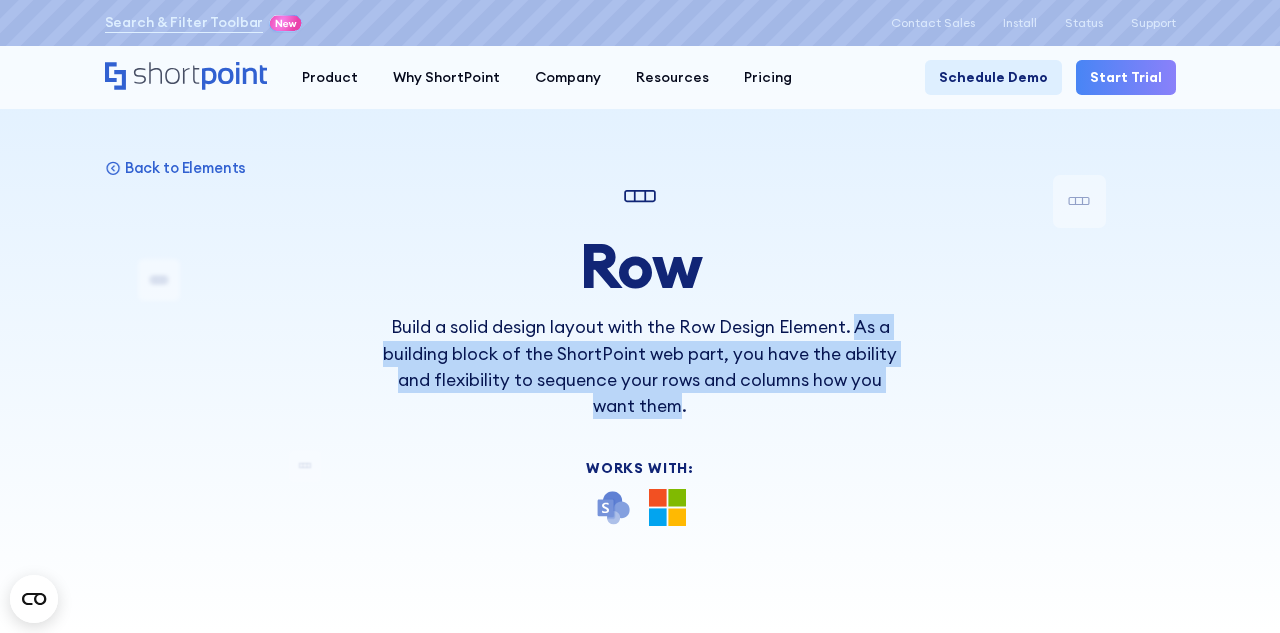 drag, startPoint x: 855, startPoint y: 333, endPoint x: 679, endPoint y: 397, distance: 187.27519 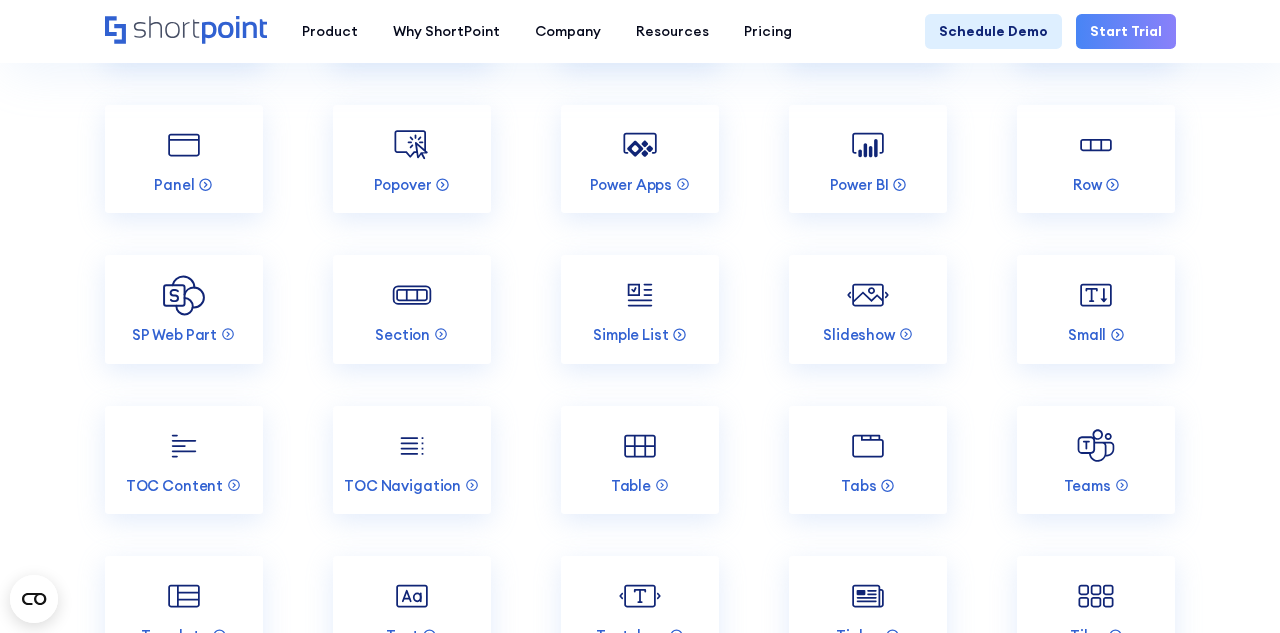 scroll, scrollTop: 3548, scrollLeft: 0, axis: vertical 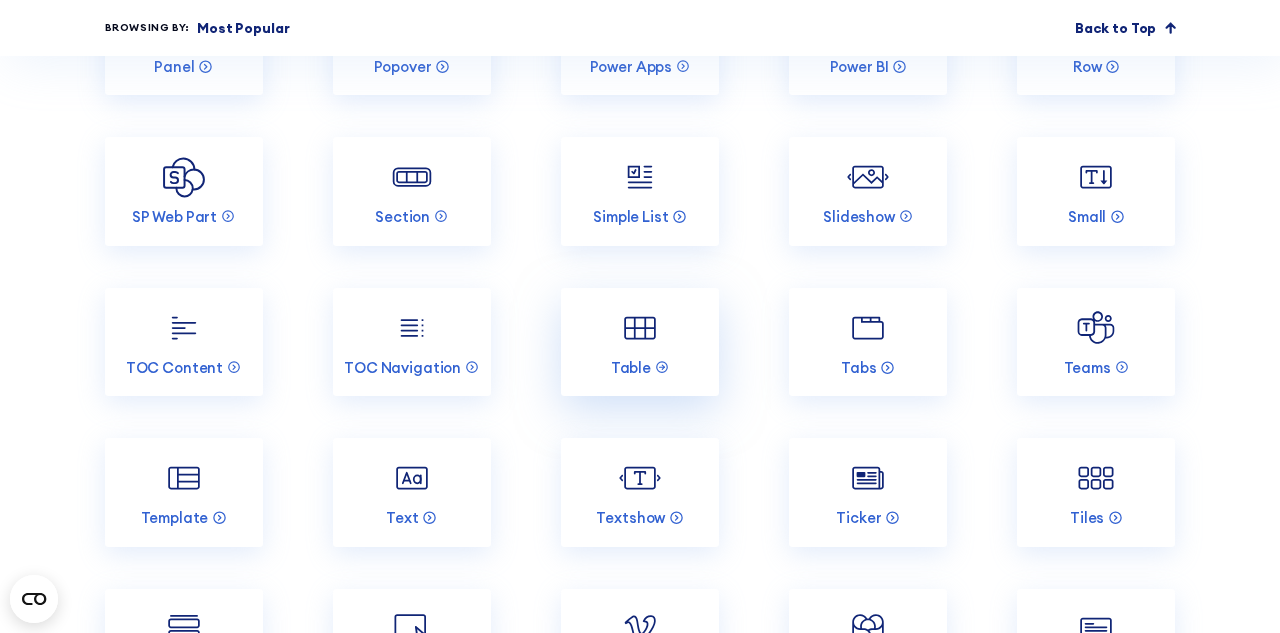 click on "Table" at bounding box center [640, 342] 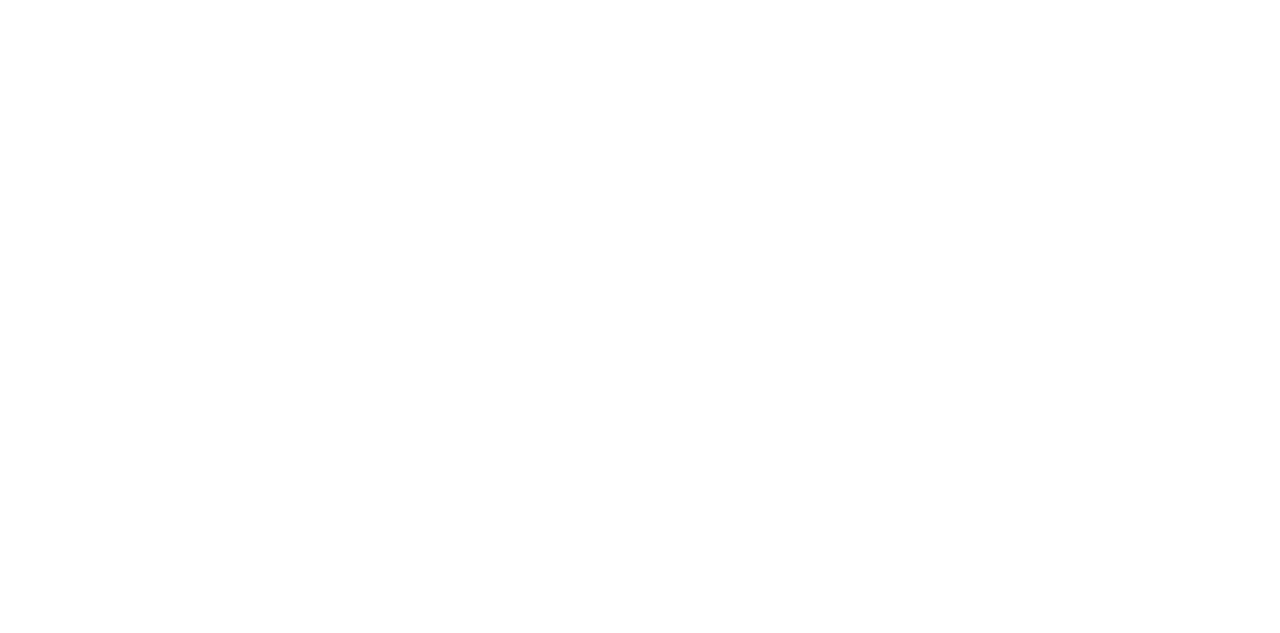 scroll, scrollTop: 0, scrollLeft: 0, axis: both 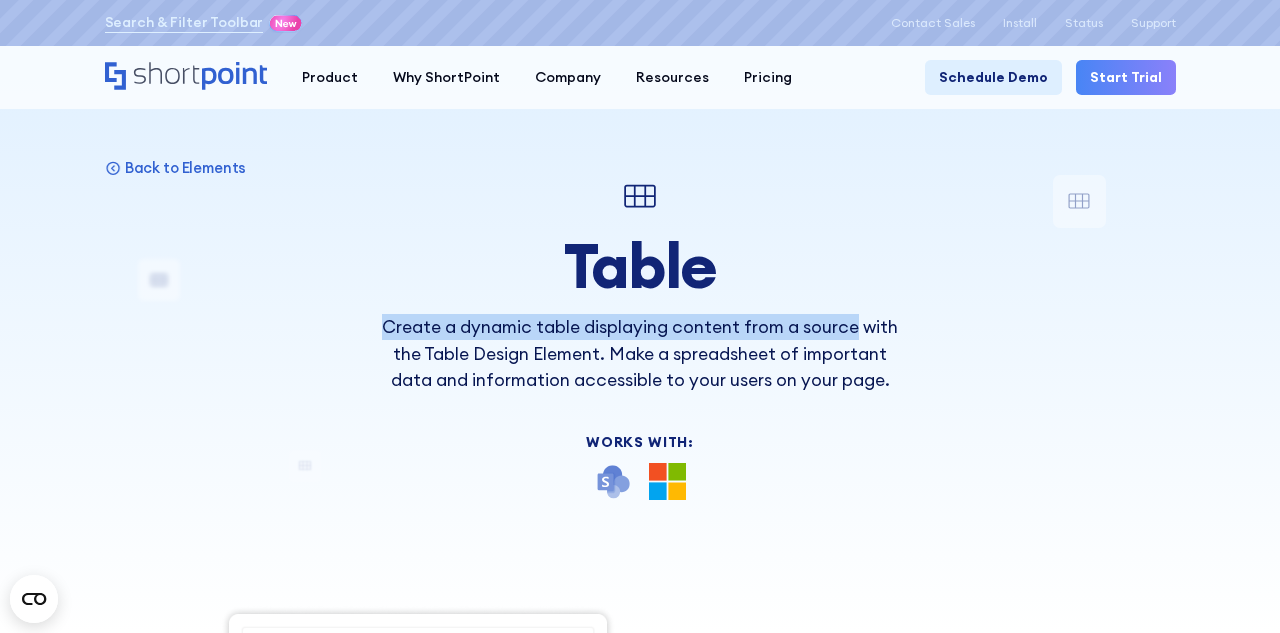 drag, startPoint x: 853, startPoint y: 329, endPoint x: 377, endPoint y: 334, distance: 476.02625 